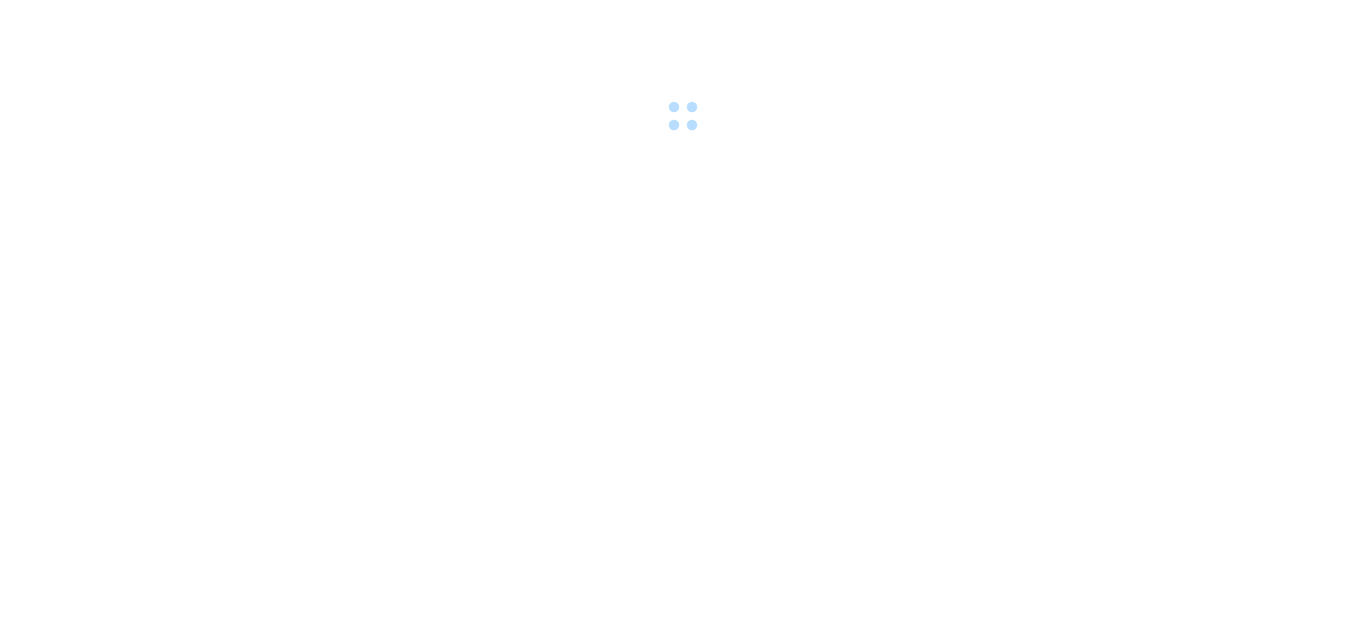 scroll, scrollTop: 0, scrollLeft: 0, axis: both 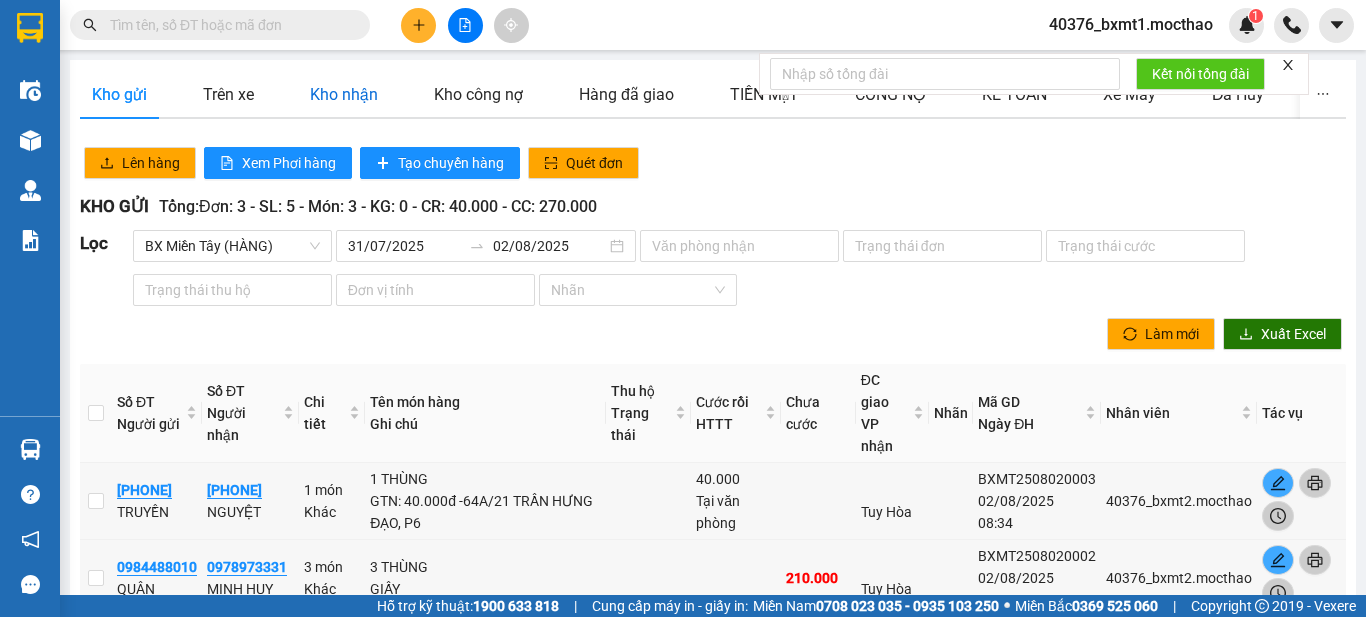 click on "Kho nhận" at bounding box center [344, 94] 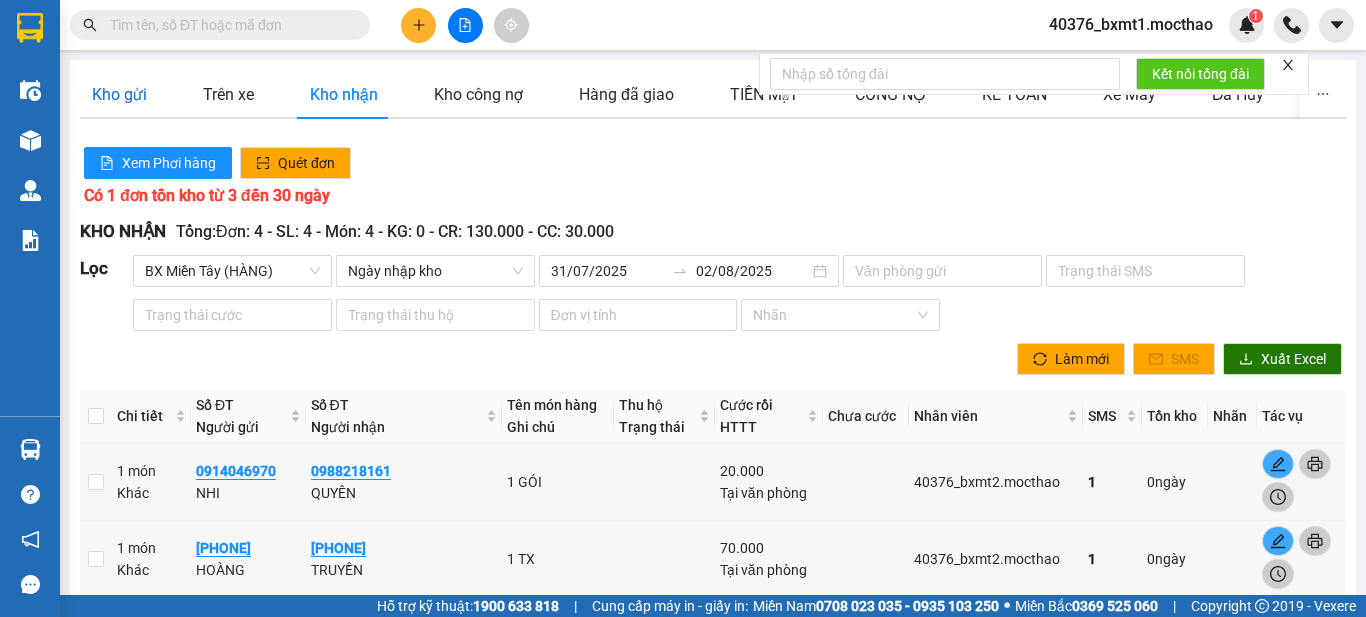 click on "Kho gửi" at bounding box center (119, 94) 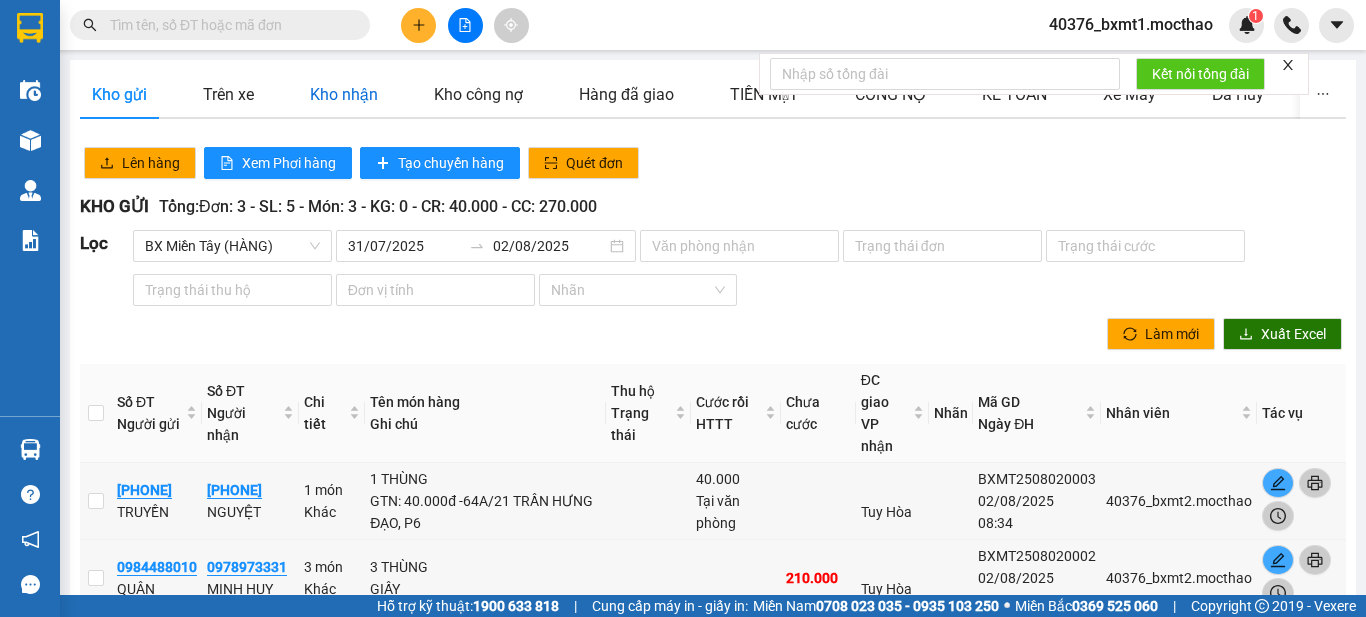 drag, startPoint x: 336, startPoint y: 91, endPoint x: 488, endPoint y: 215, distance: 196.1632 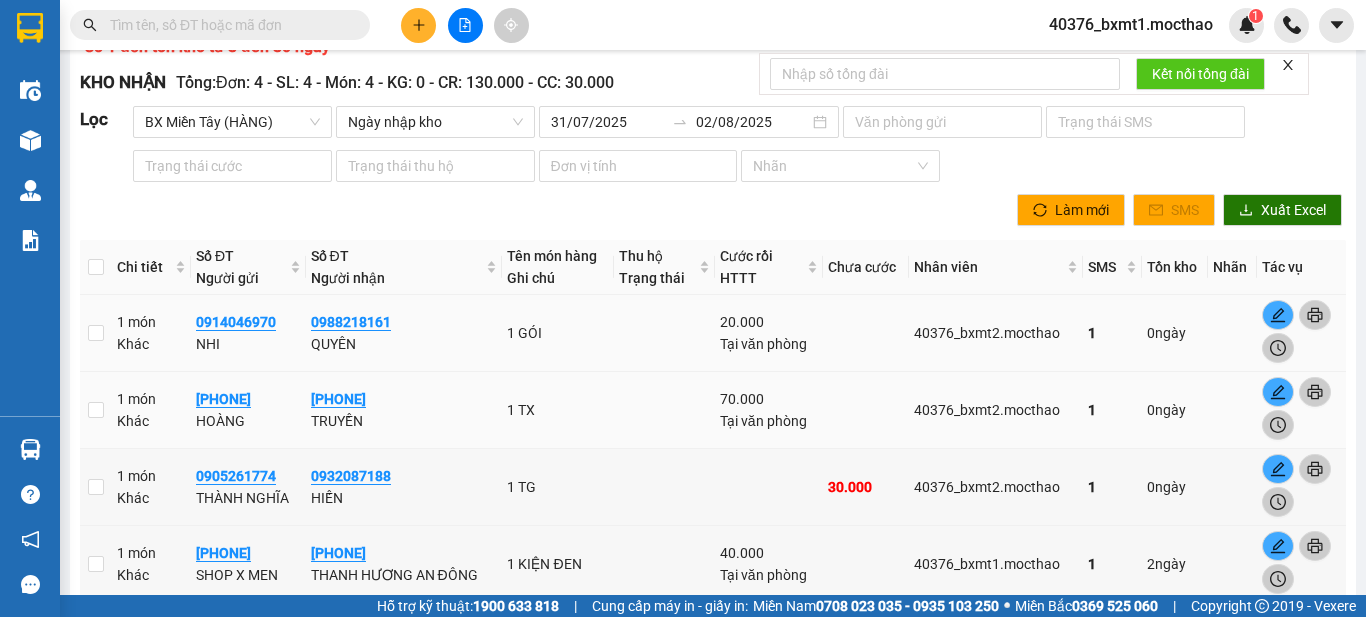 scroll, scrollTop: 249, scrollLeft: 0, axis: vertical 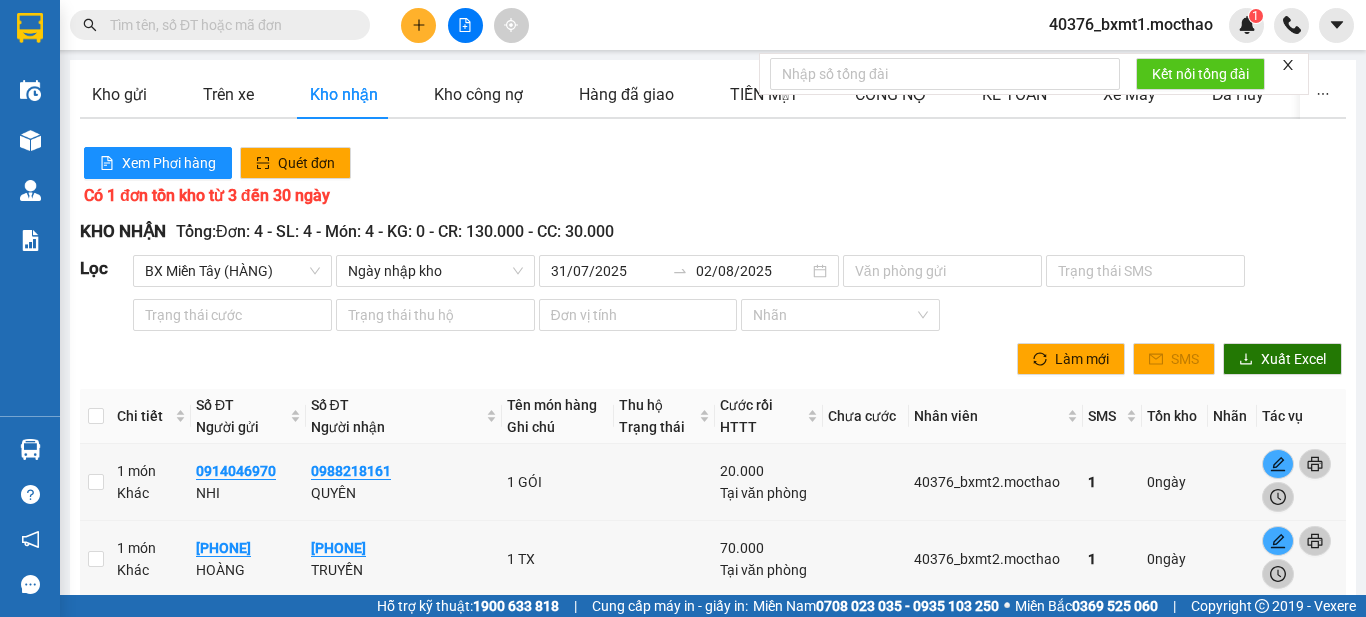 click 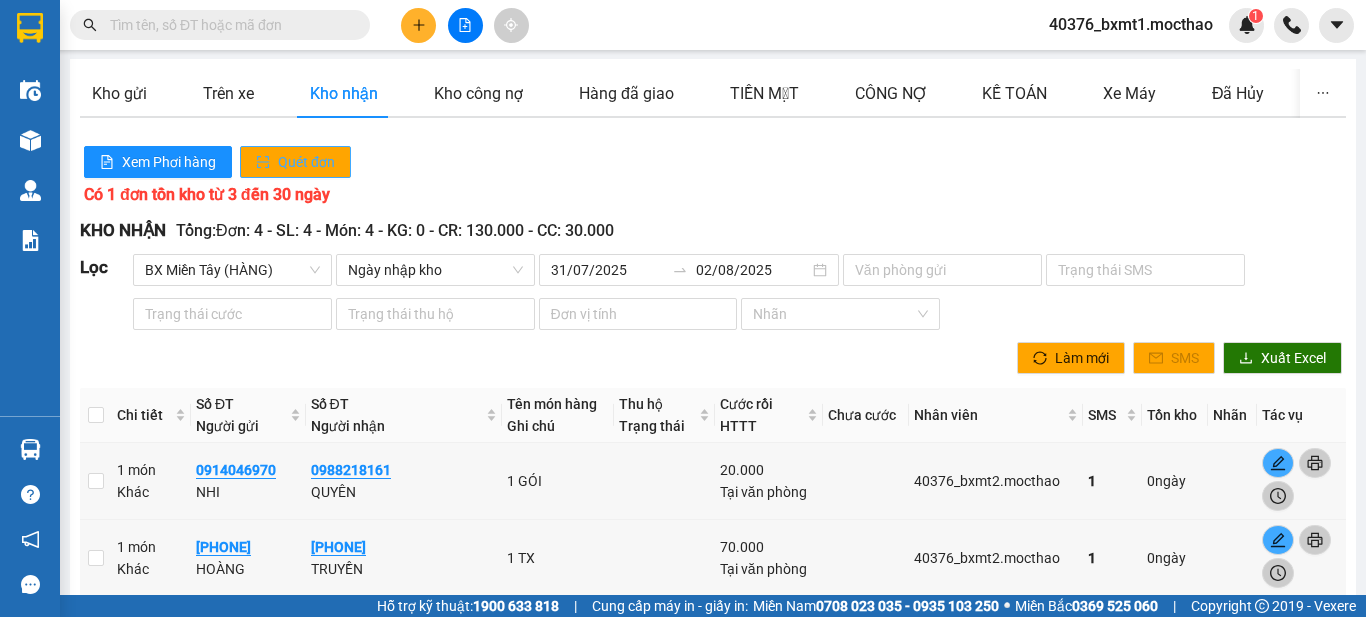 scroll, scrollTop: 0, scrollLeft: 0, axis: both 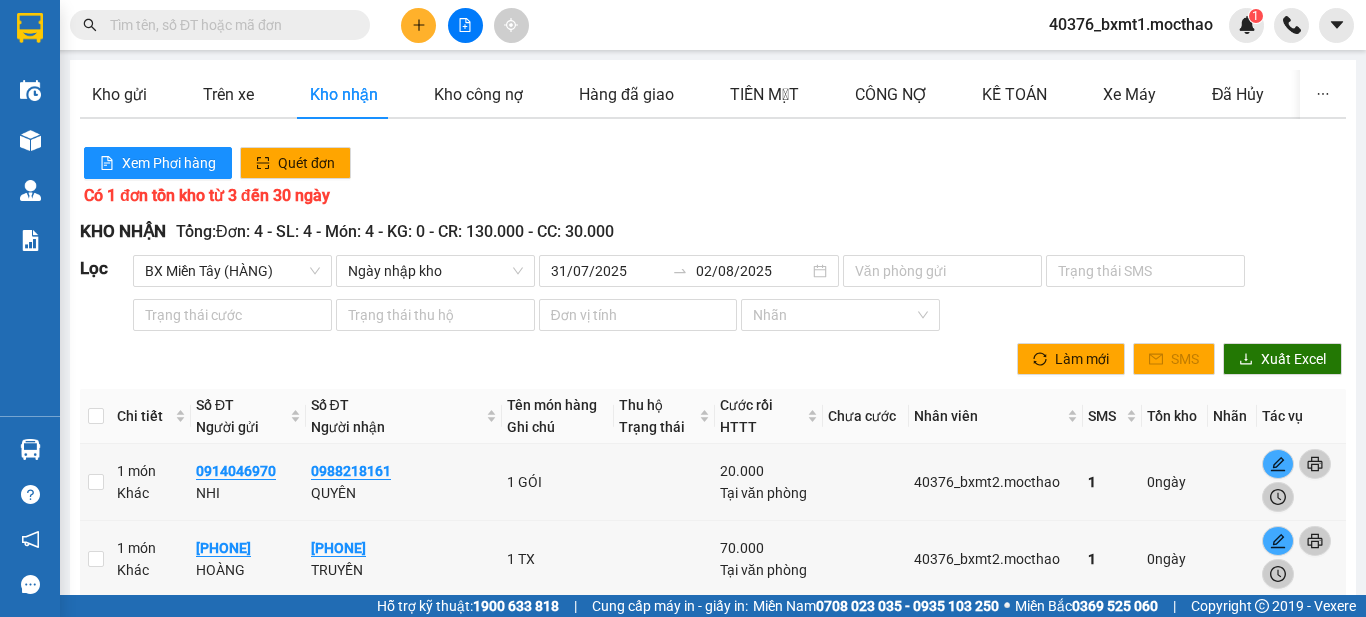 click 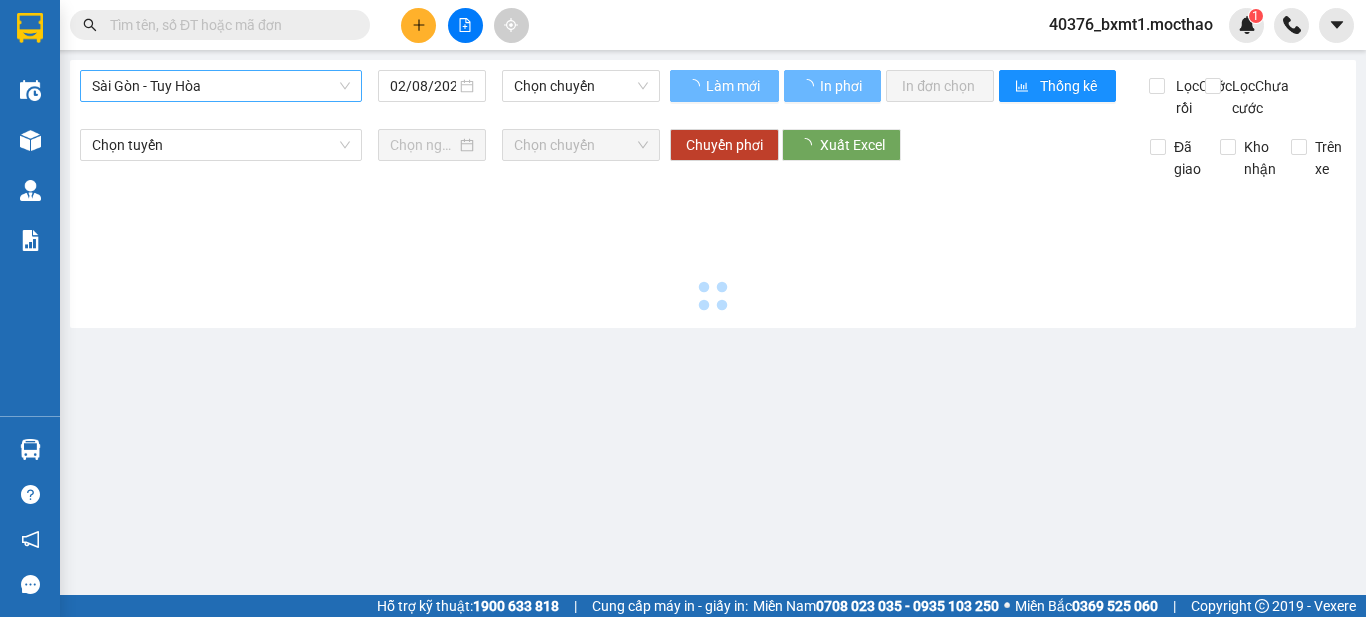 drag, startPoint x: 233, startPoint y: 84, endPoint x: 225, endPoint y: 100, distance: 17.888544 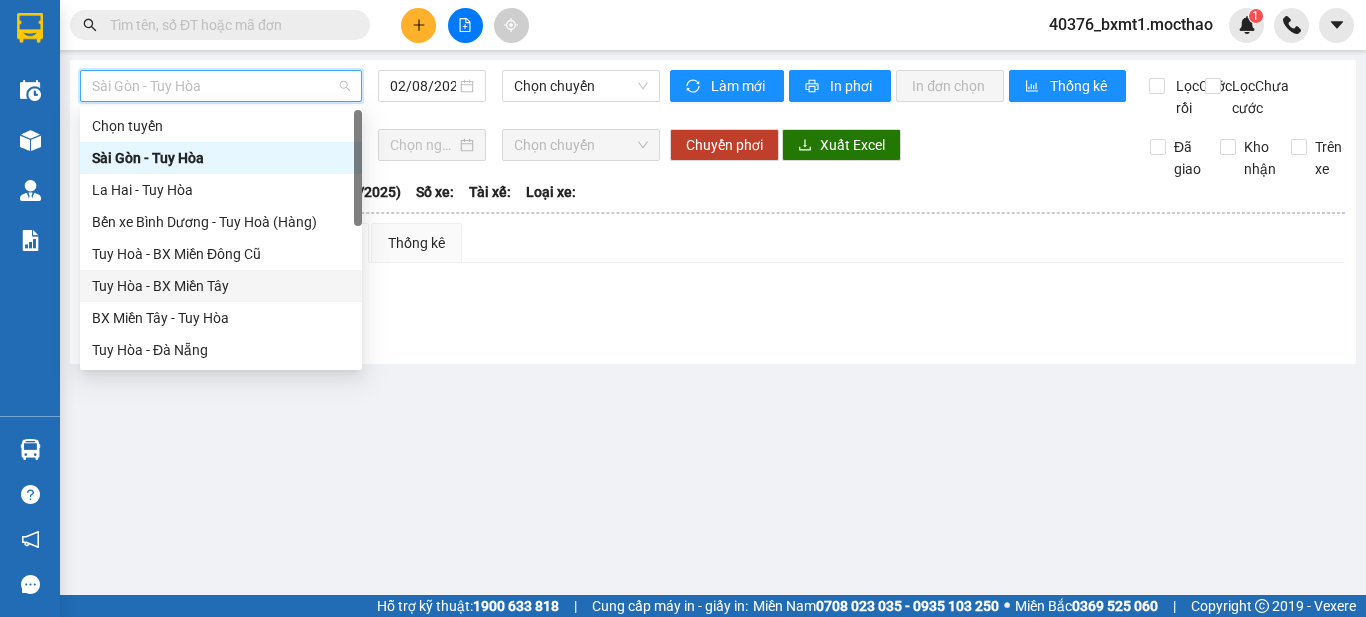 click on "Tuy Hòa - BX Miền Tây" at bounding box center [221, 286] 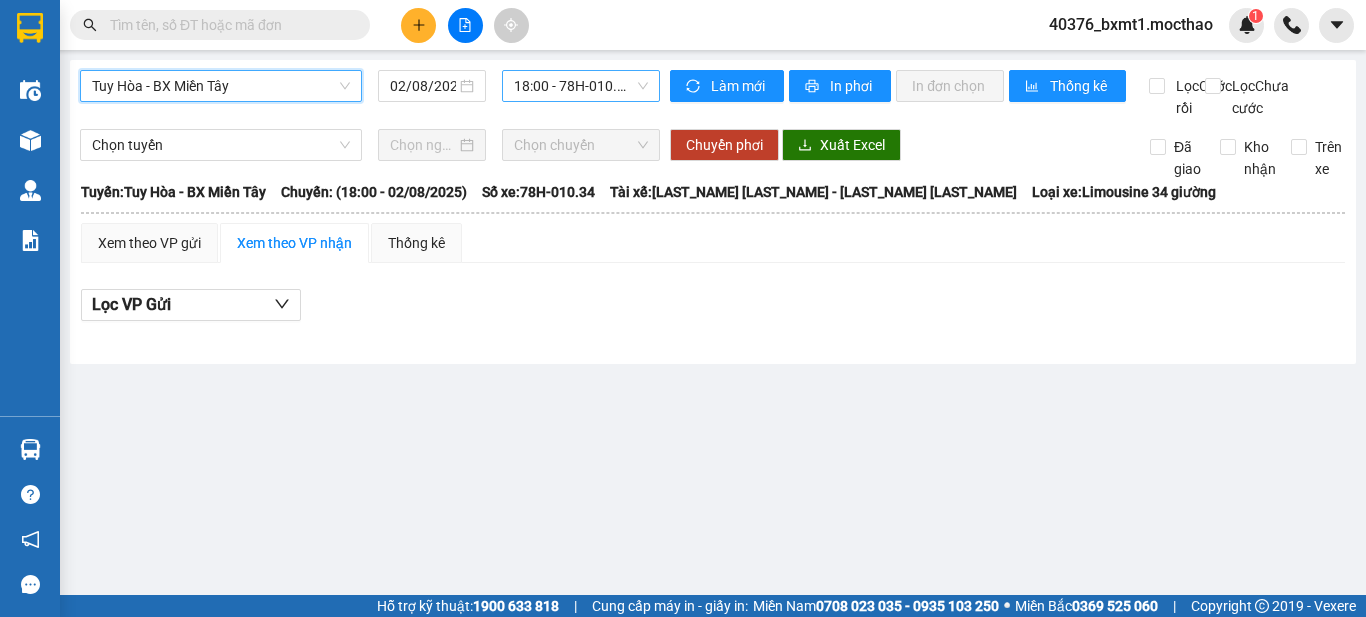 click on "18:00     - 78H-010.34" at bounding box center [581, 86] 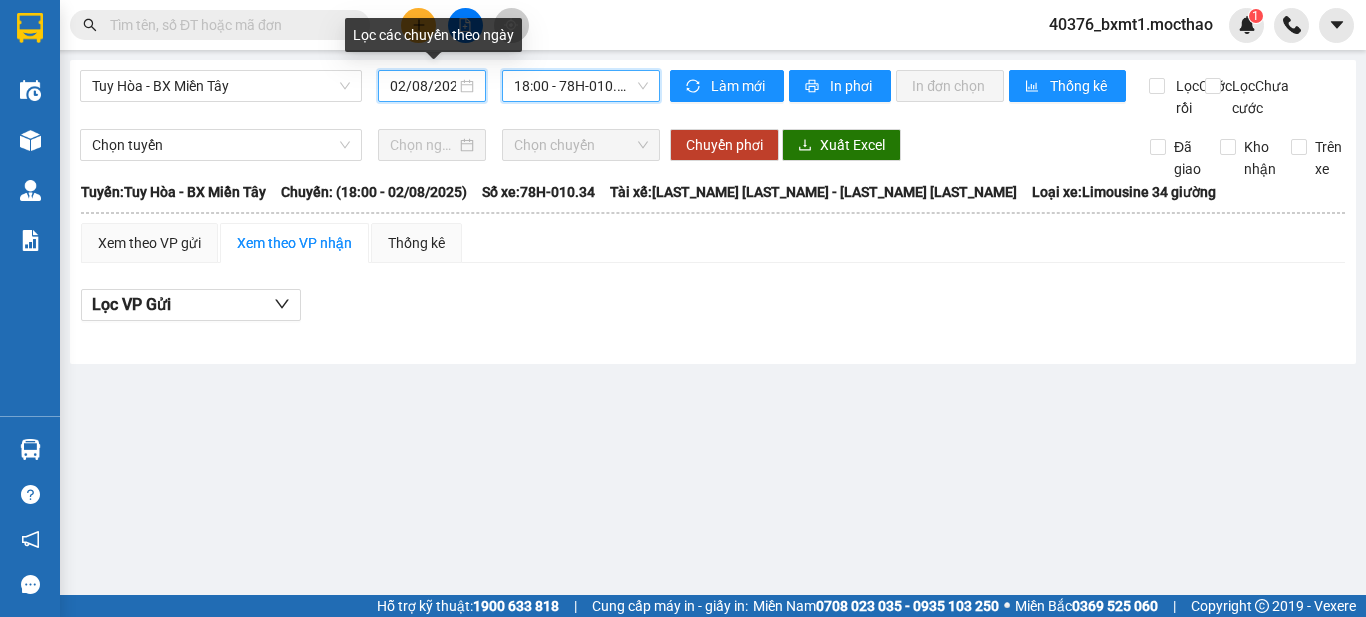 click on "02/08/2025" at bounding box center (423, 86) 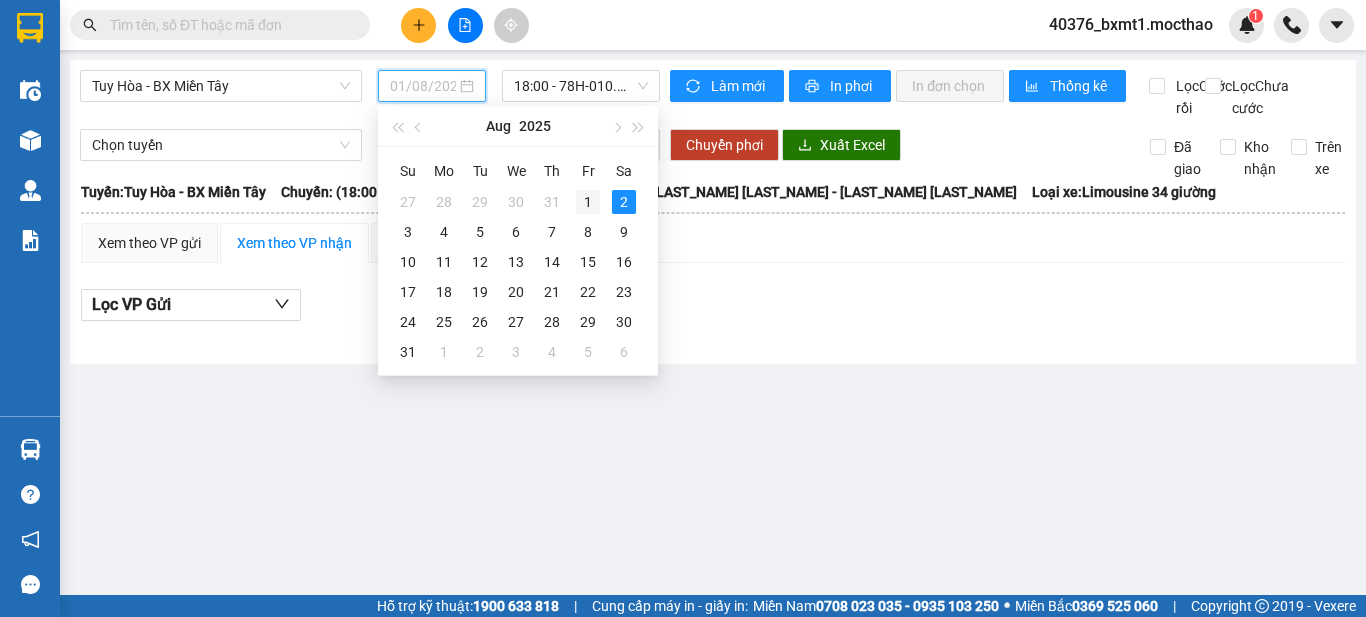 click on "1" at bounding box center (588, 202) 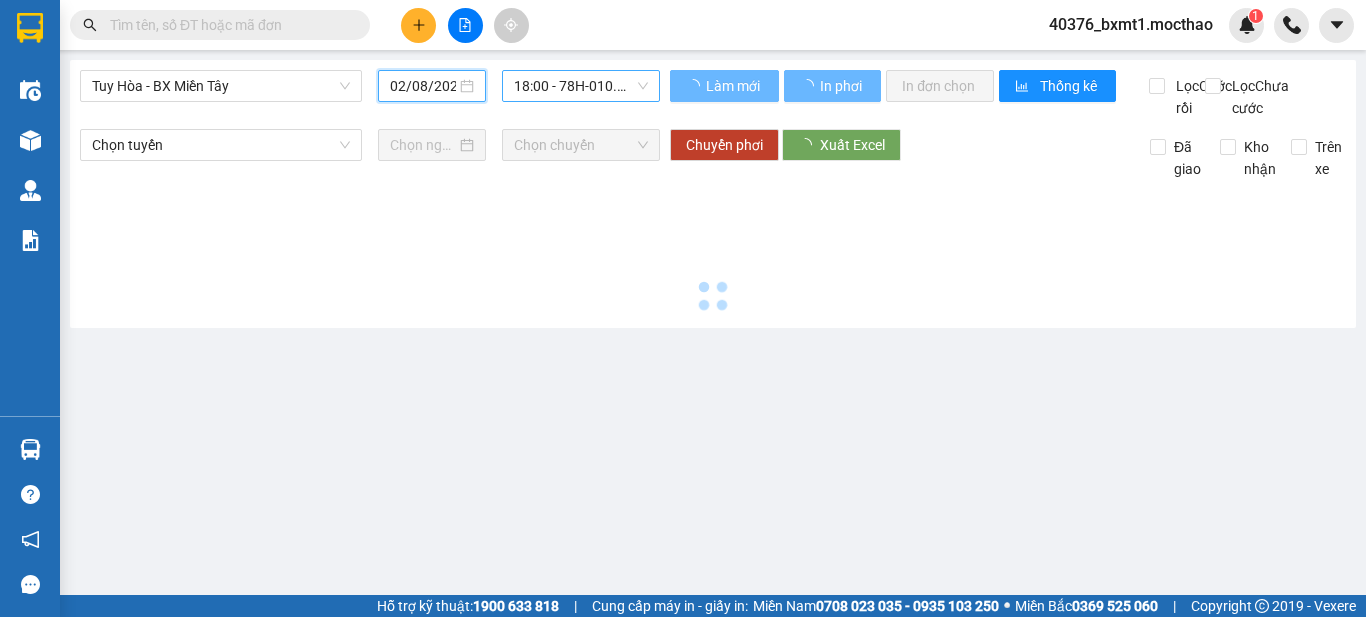 type on "01/08/2025" 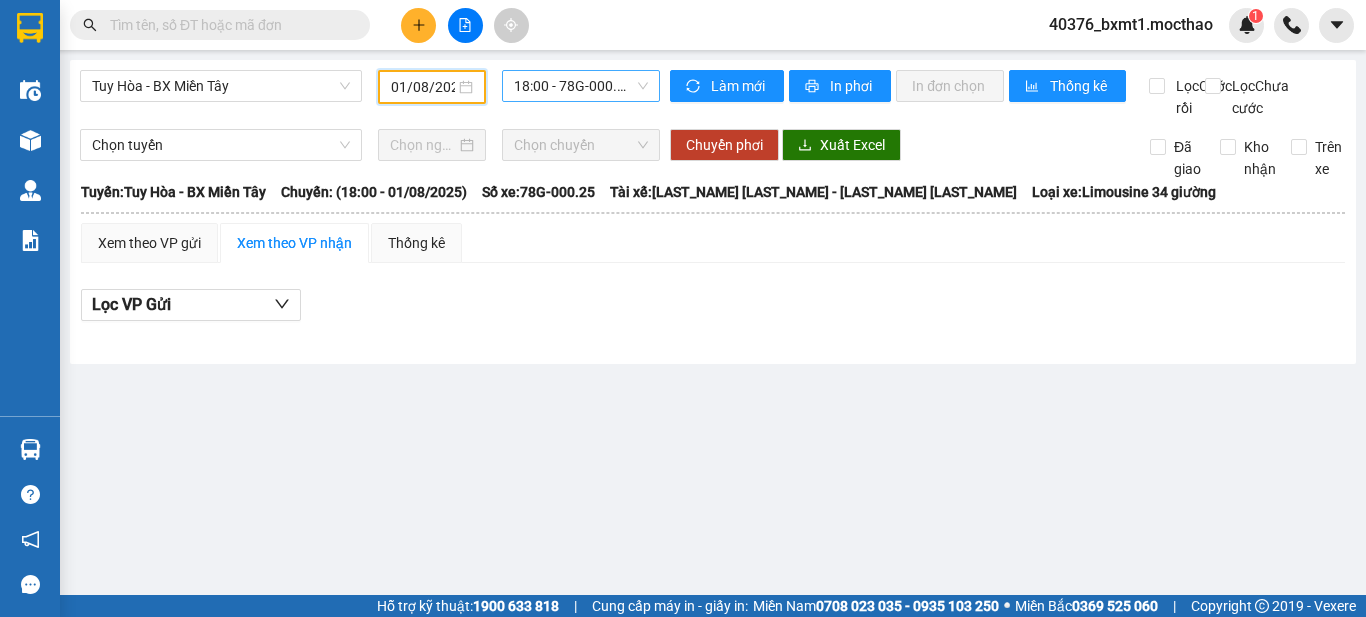 click on "18:00     - 78G-000.25" at bounding box center [581, 86] 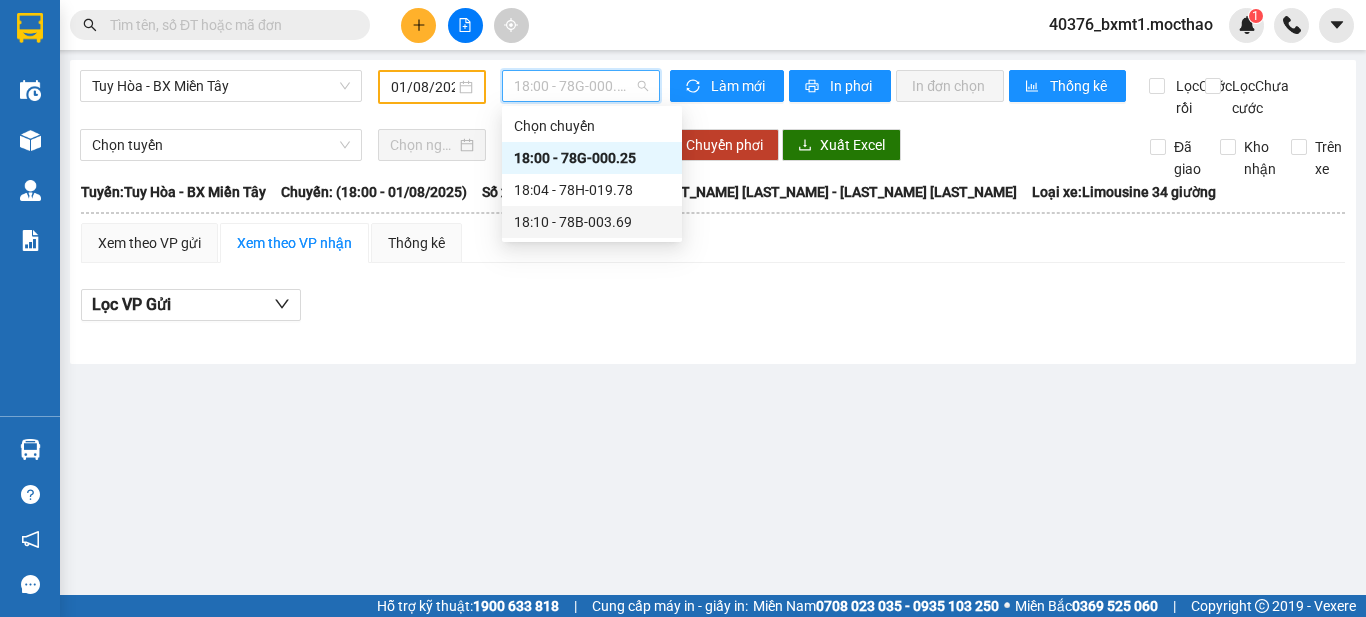 click on "18:10     - 78B-003.69" at bounding box center (592, 222) 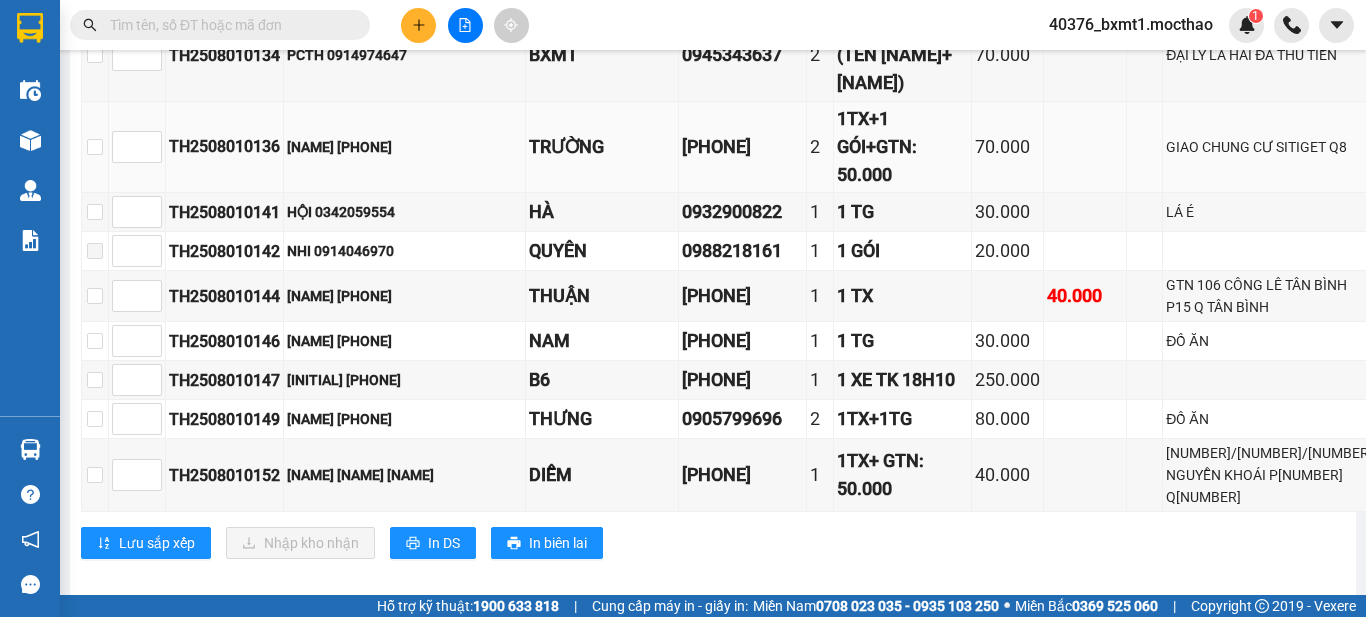 scroll, scrollTop: 1713, scrollLeft: 0, axis: vertical 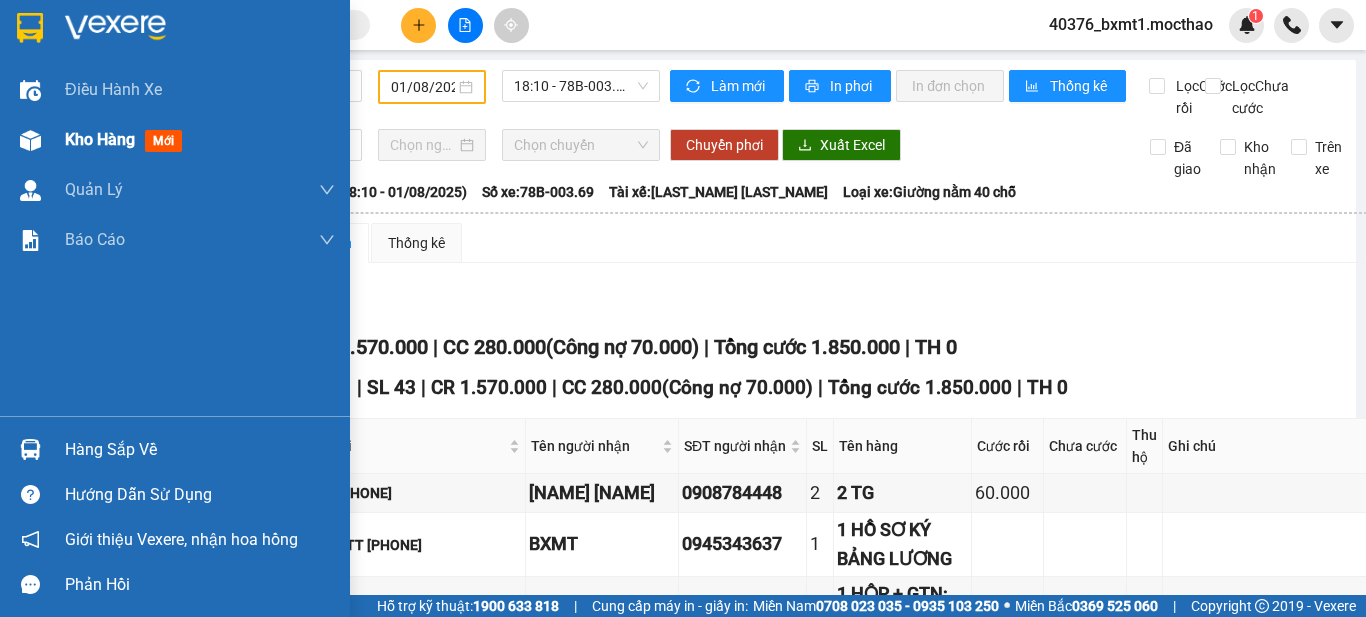 click at bounding box center (30, 140) 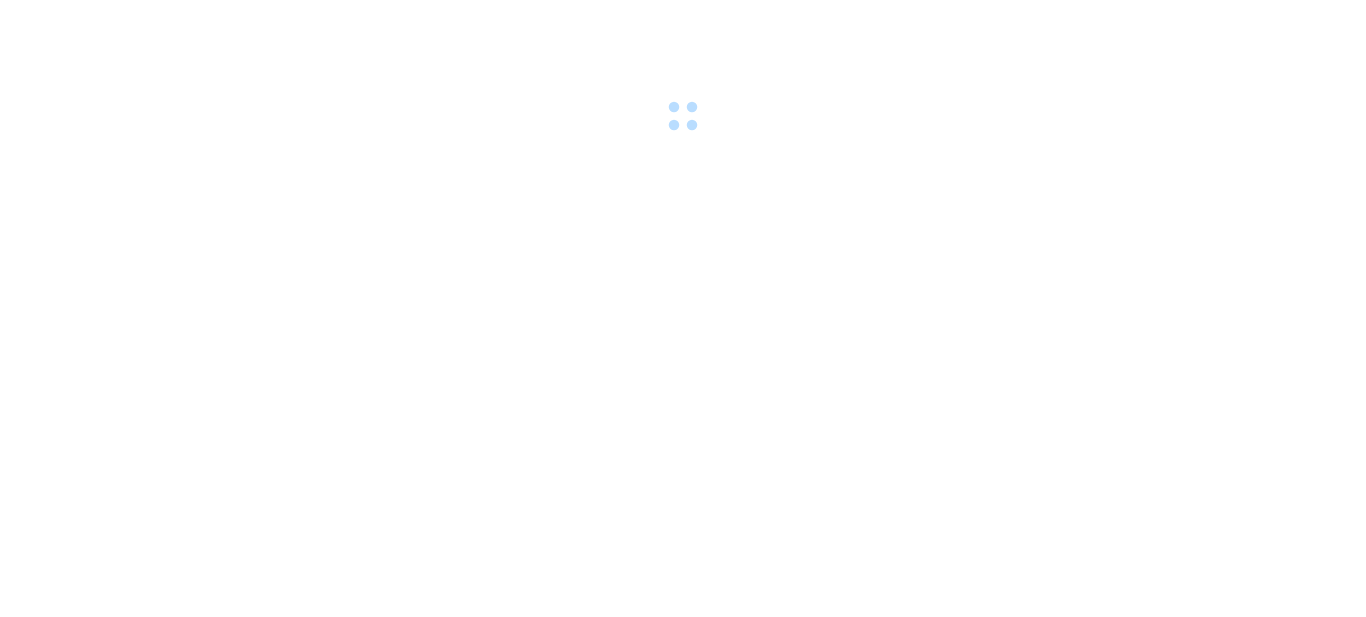 scroll, scrollTop: 0, scrollLeft: 0, axis: both 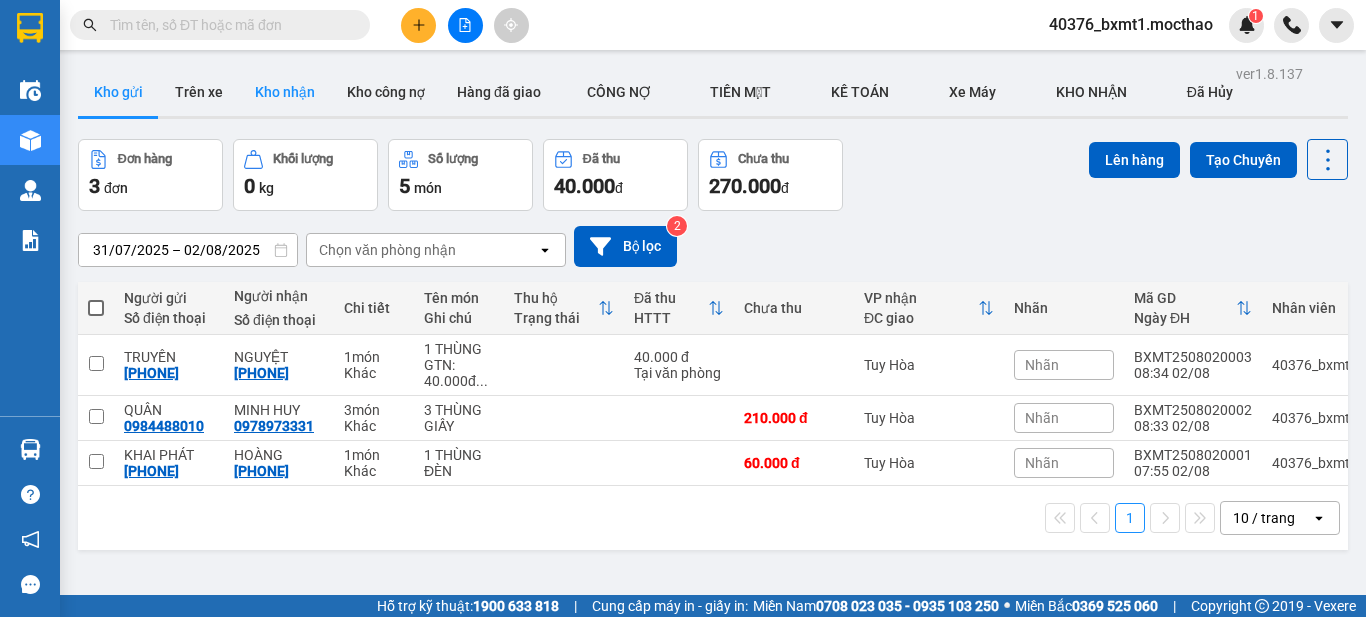 click on "Kho nhận" at bounding box center (285, 92) 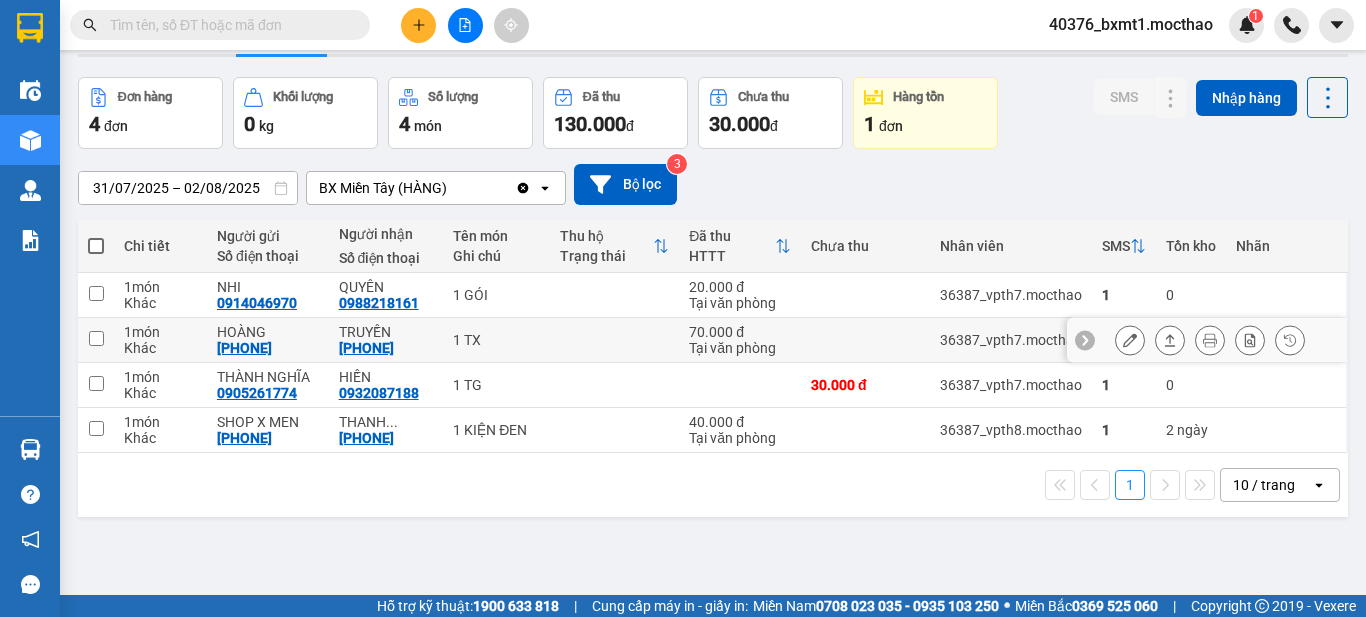 scroll, scrollTop: 92, scrollLeft: 0, axis: vertical 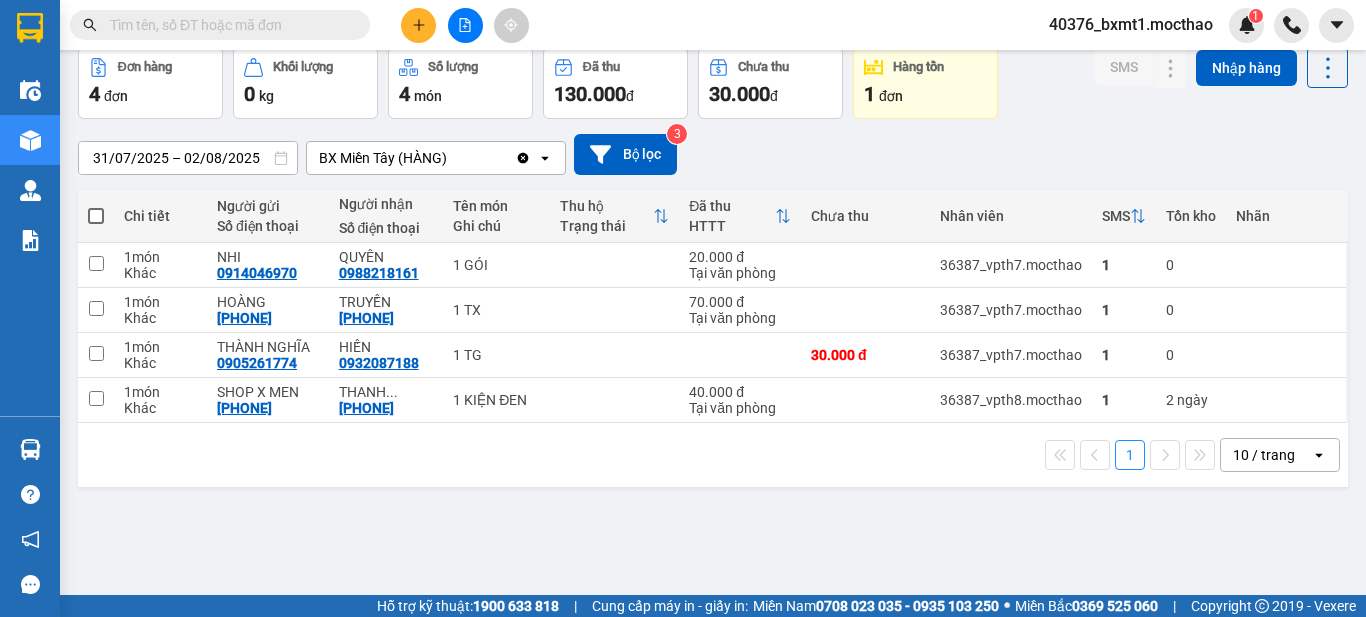 click on "[DATE] – [DATE] Press the down arrow key to interact with the calendar and select a date. Press the escape button to close the calendar. Selected date range is from [DATE] to [DATE]. BX Miền Tây (HÀNG) Clear value open Bộ lọc 3" at bounding box center (713, 154) 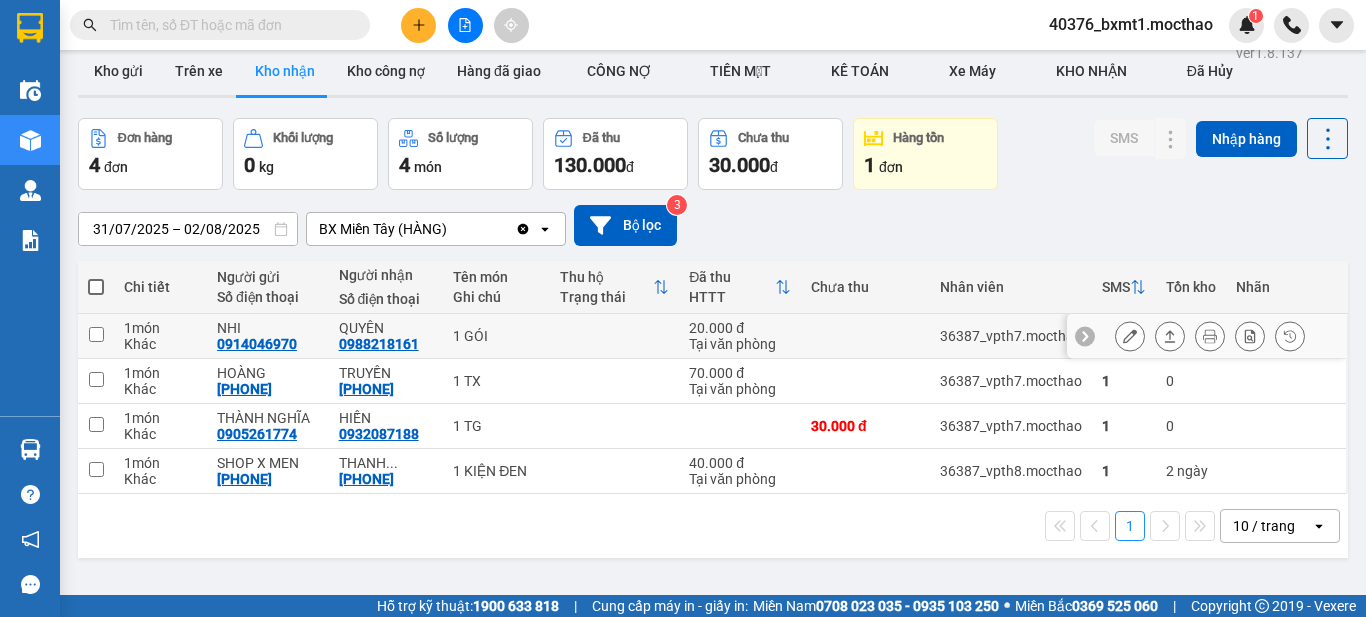 scroll, scrollTop: 0, scrollLeft: 0, axis: both 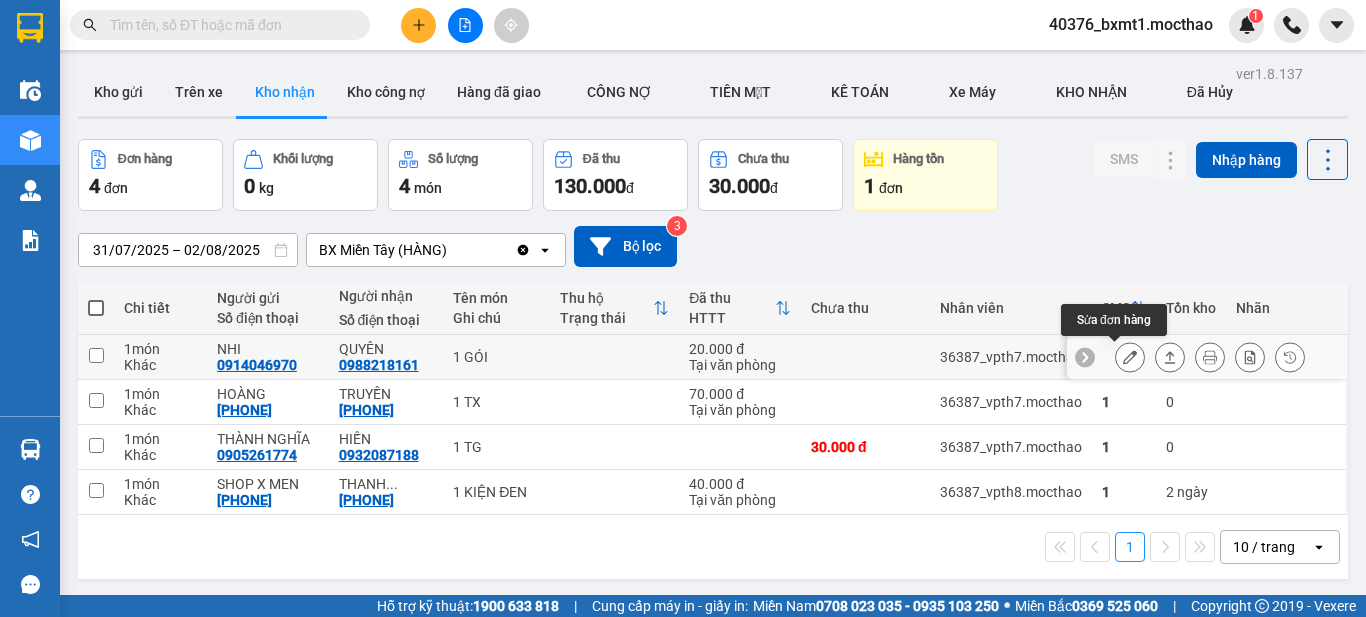 click 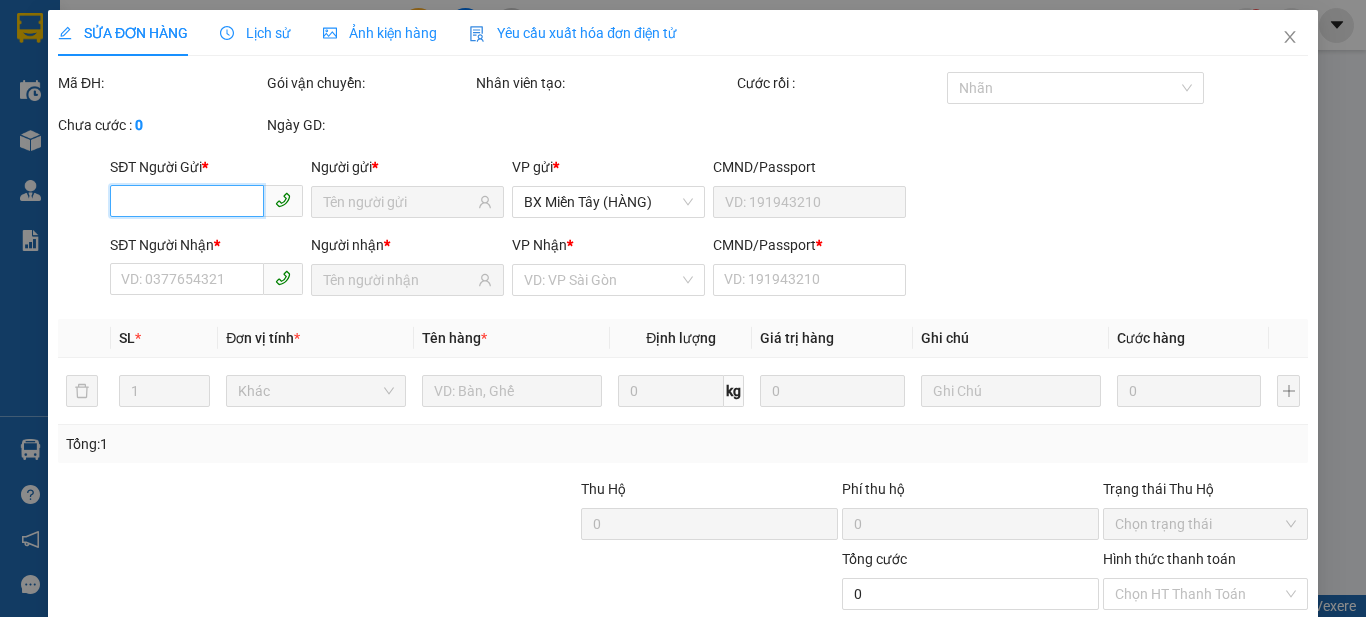 type on "0914046970" 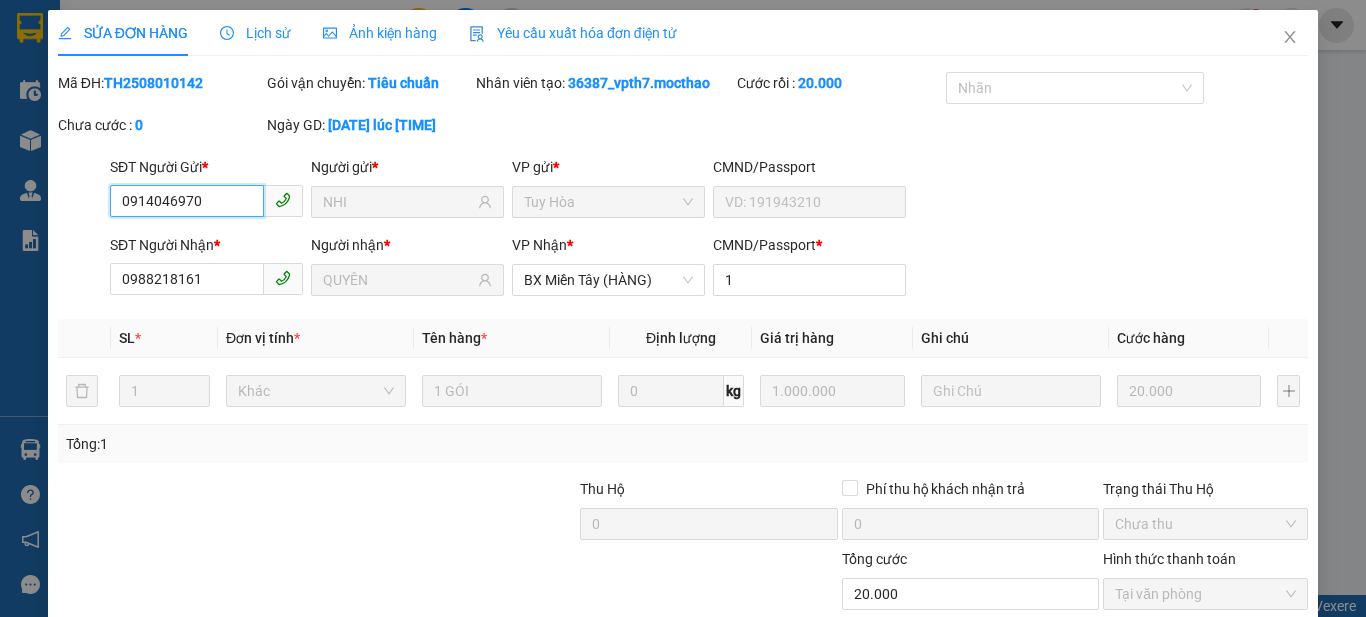checkbox on "true" 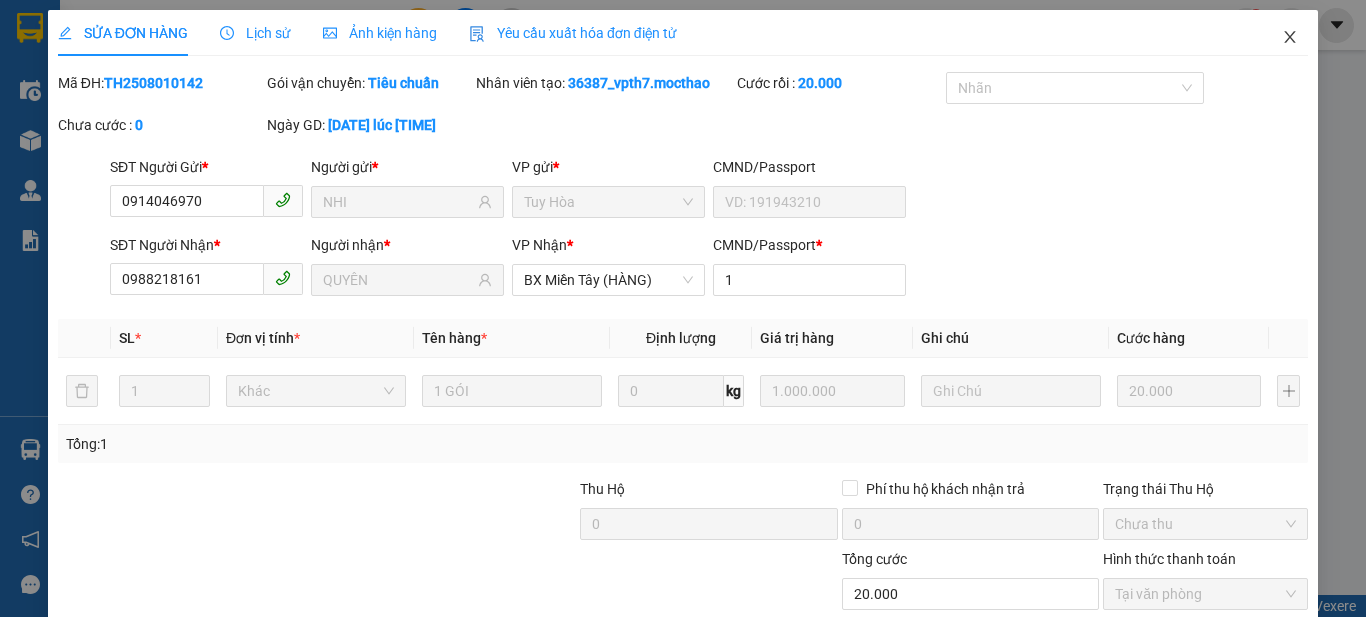 click 